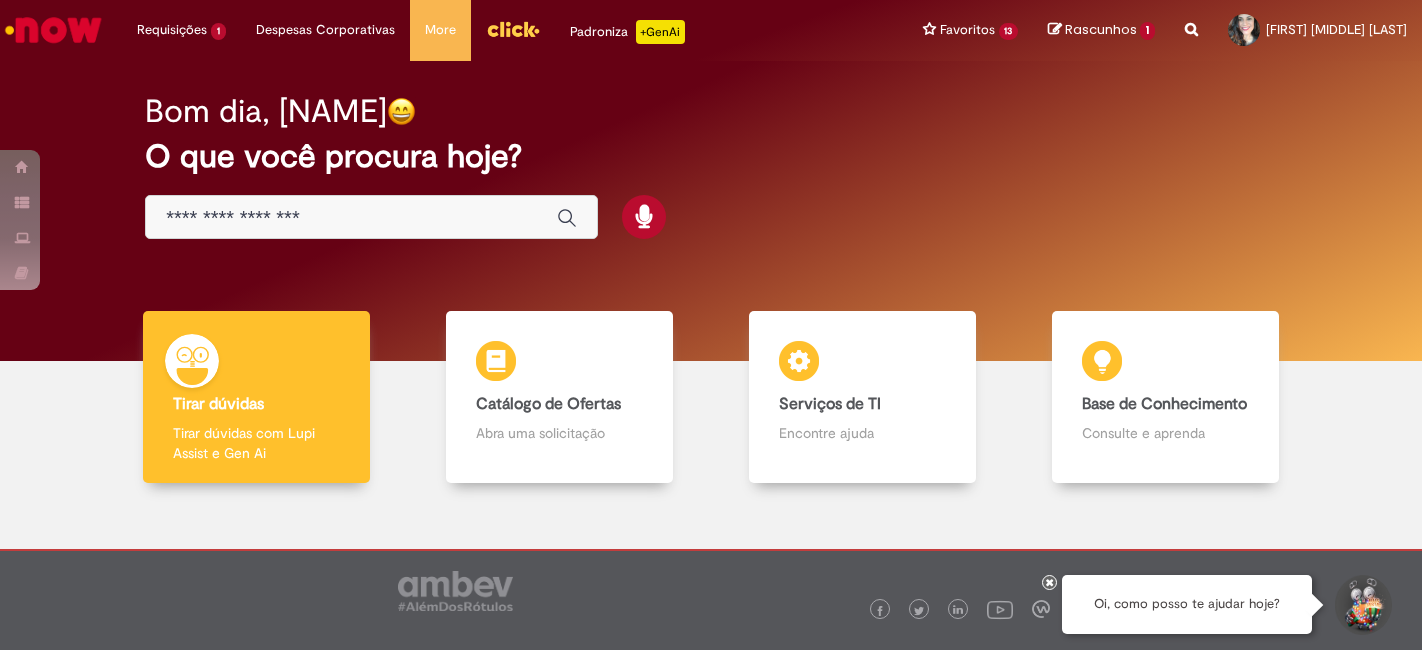 scroll, scrollTop: 0, scrollLeft: 0, axis: both 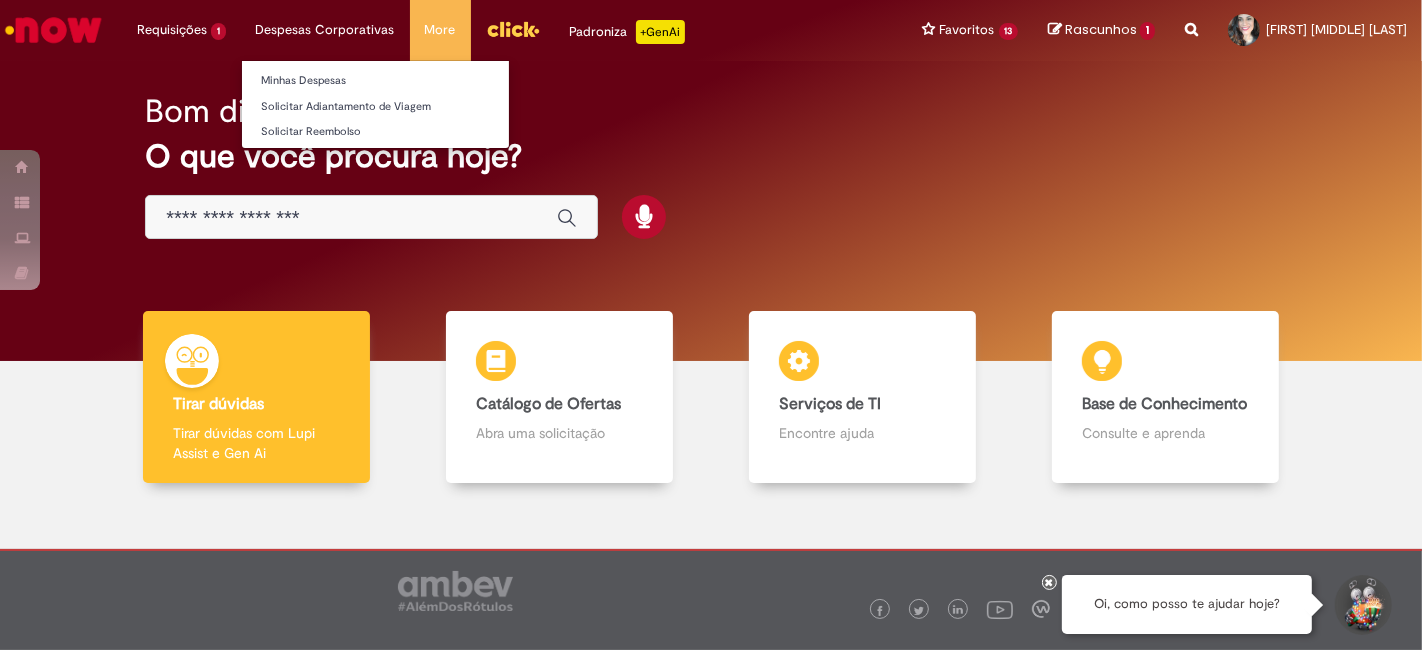 click on "Despesas Corporativas
Minhas Despesas
Solicitar Adiantamento de Viagem
Solicitar Reembolso" at bounding box center (181, 30) 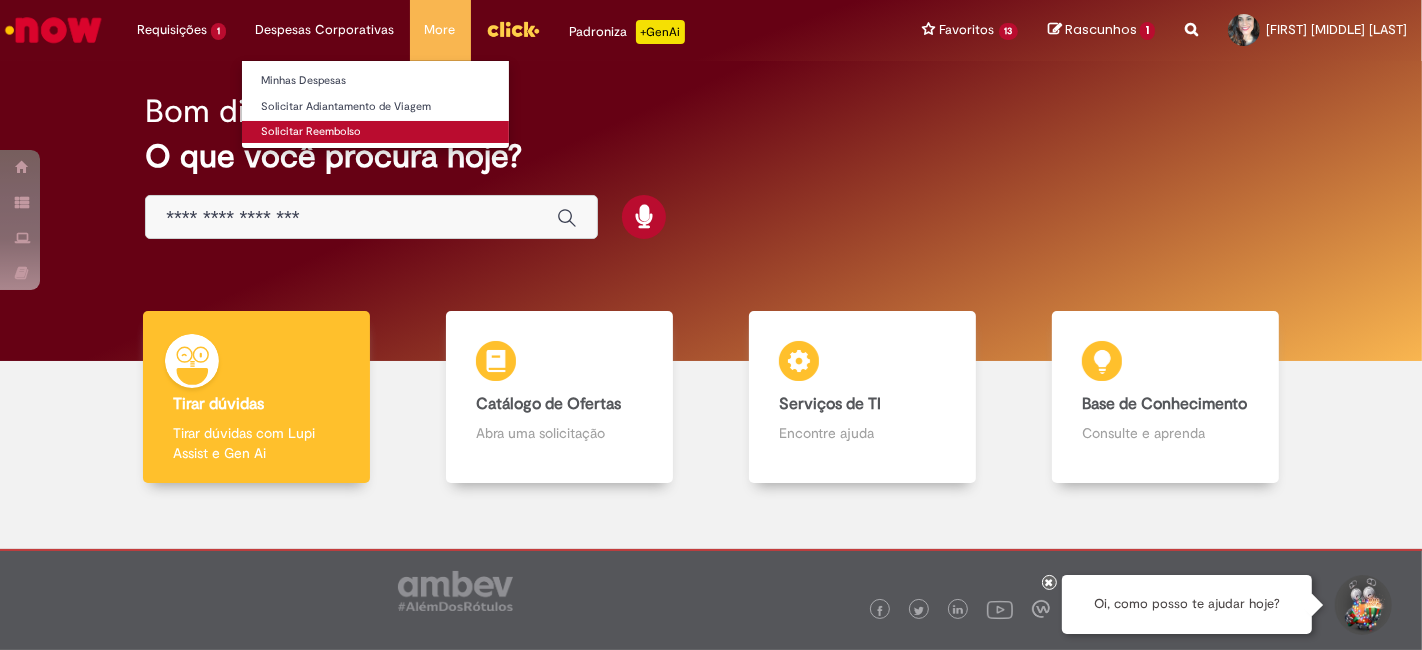 click on "Solicitar Reembolso" at bounding box center (375, 132) 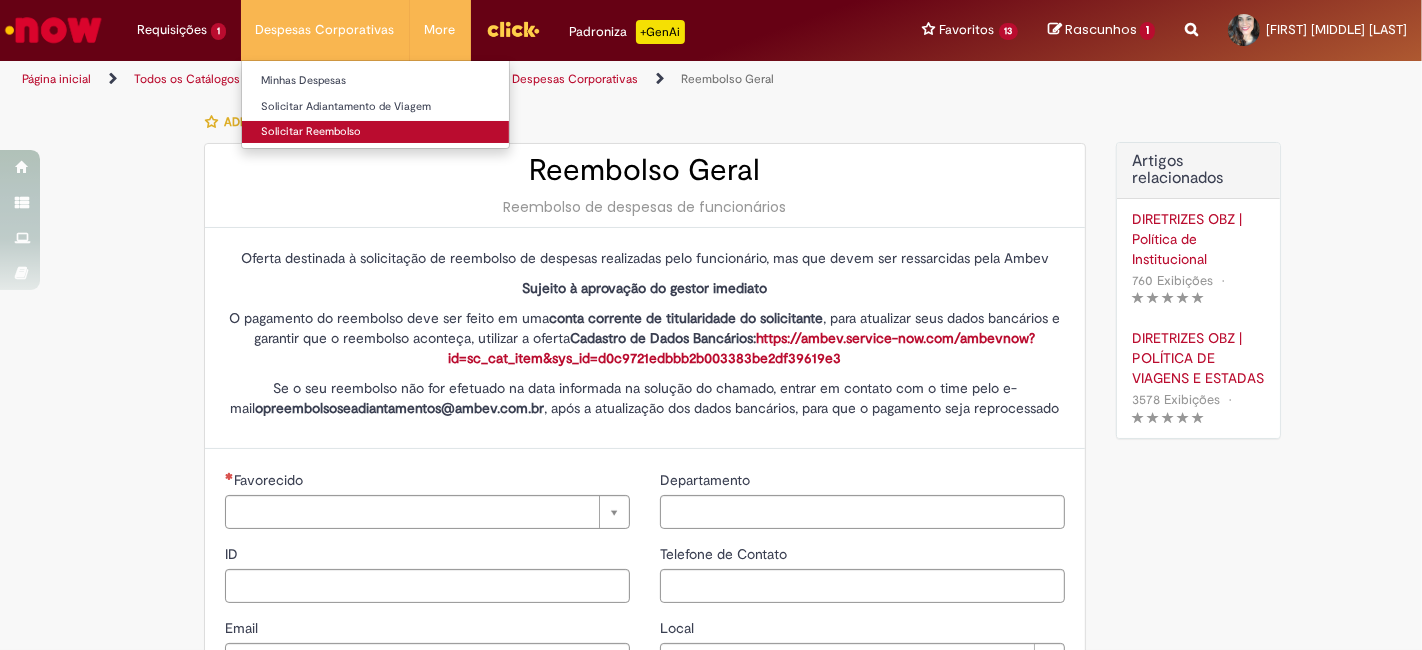type on "********" 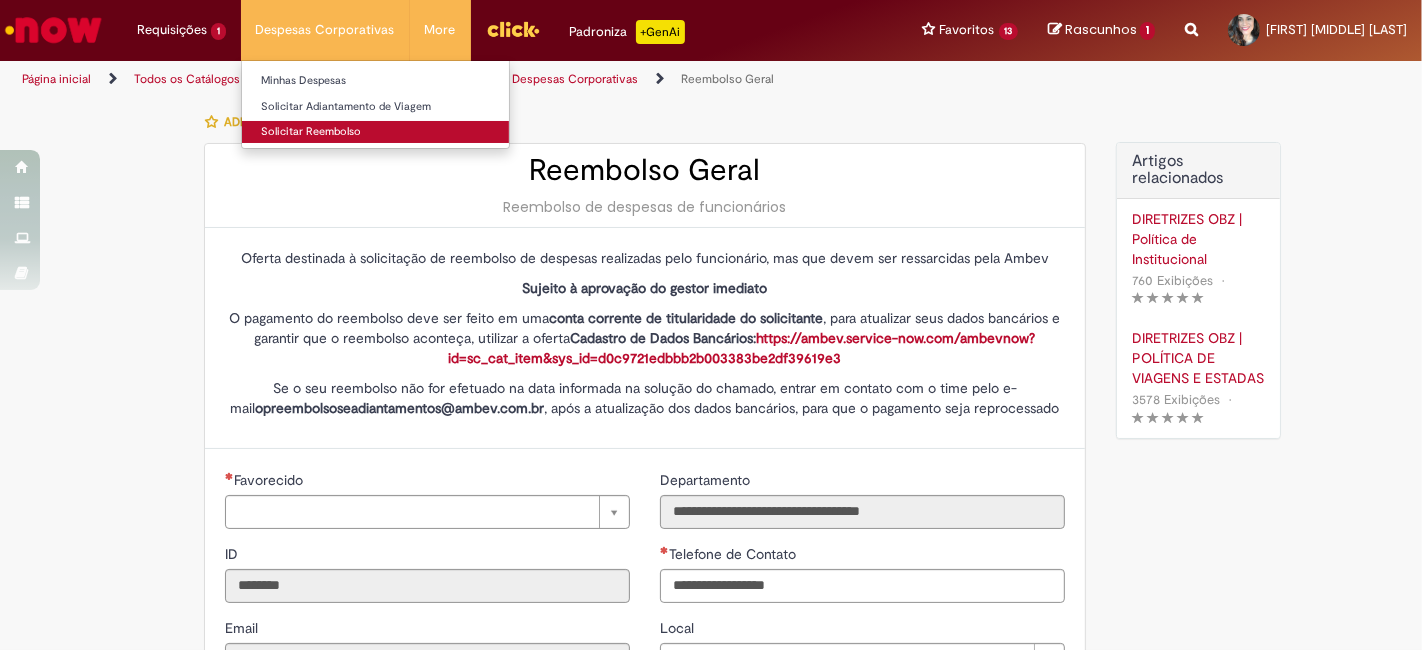type on "**********" 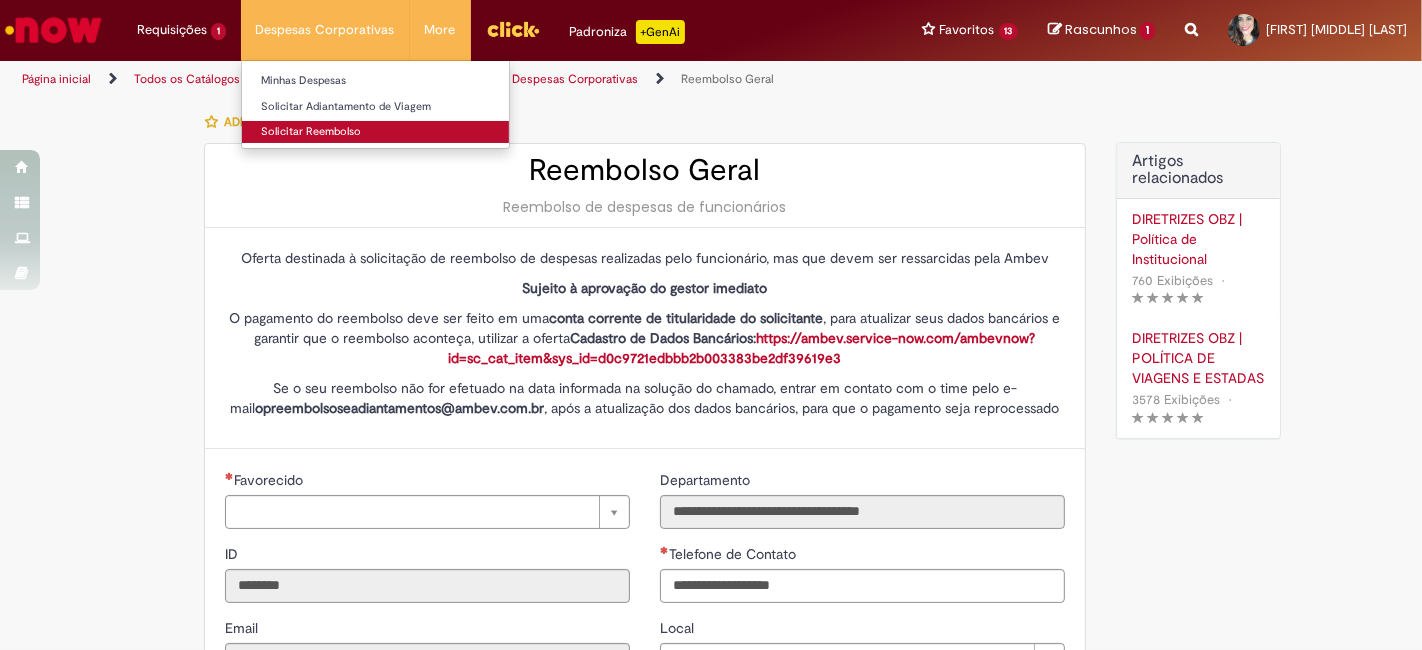 type on "**********" 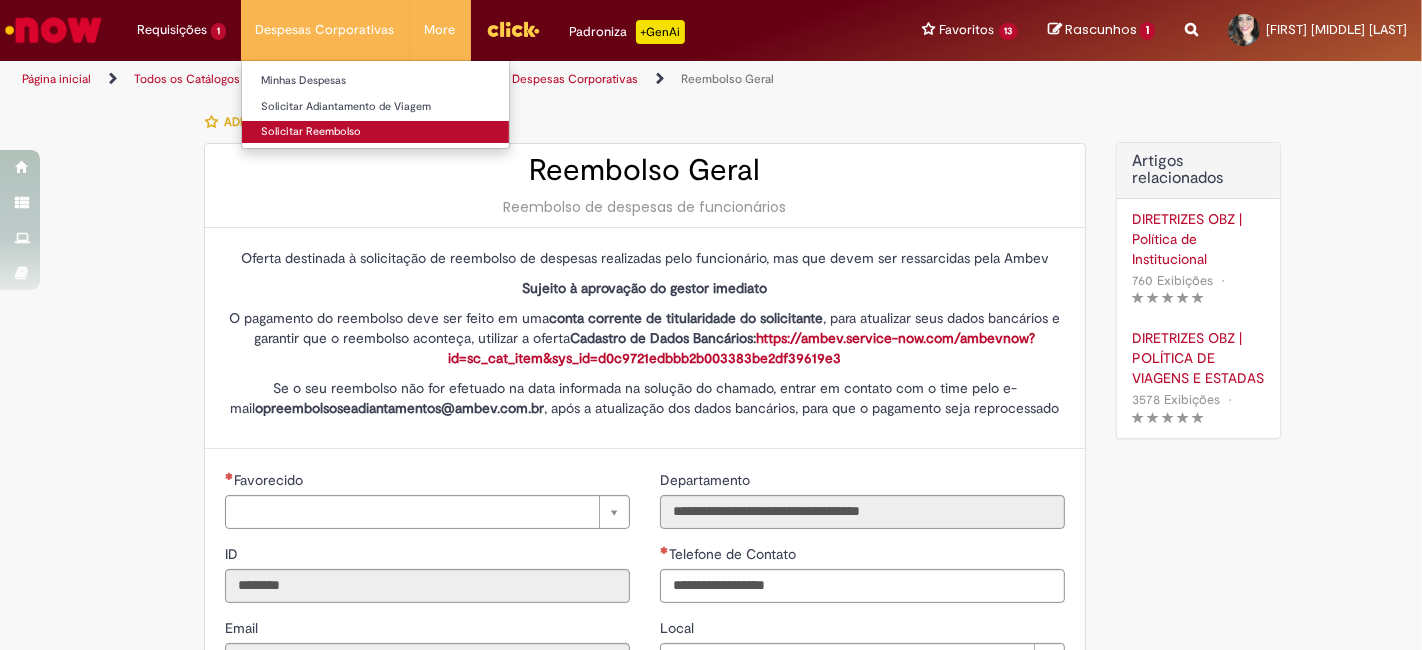 type on "**********" 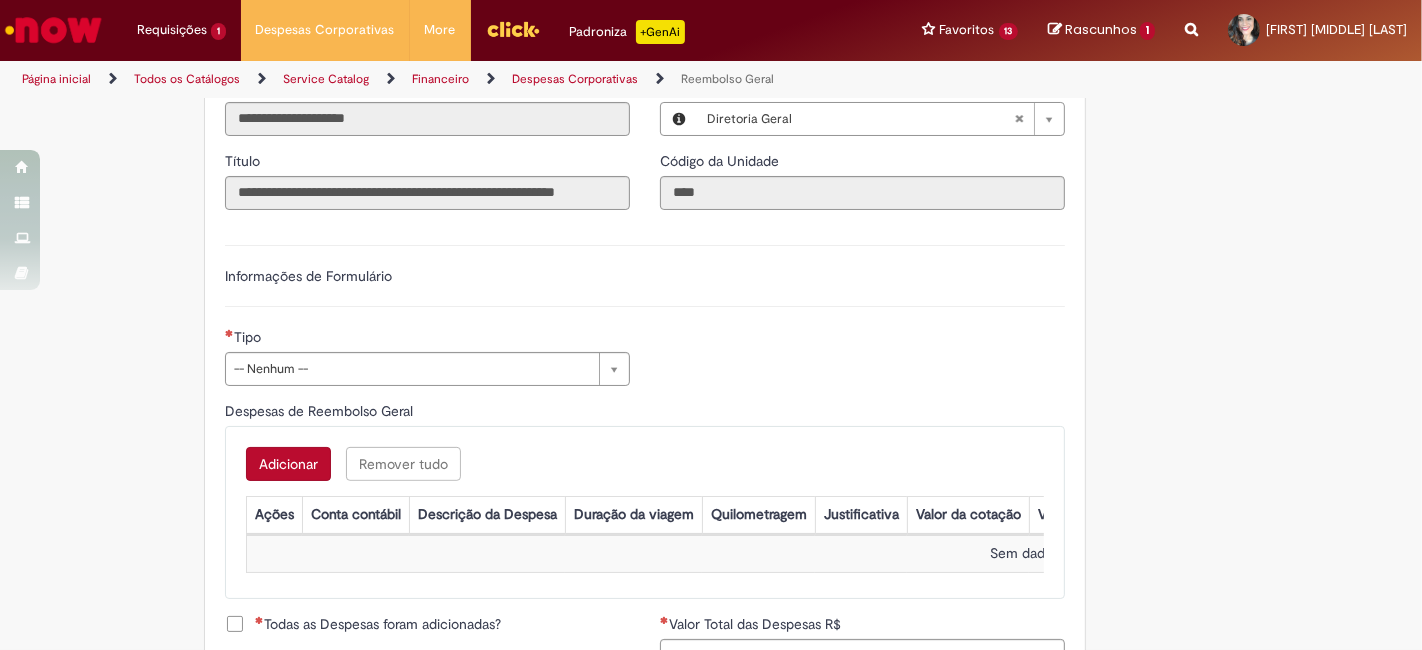 scroll, scrollTop: 555, scrollLeft: 0, axis: vertical 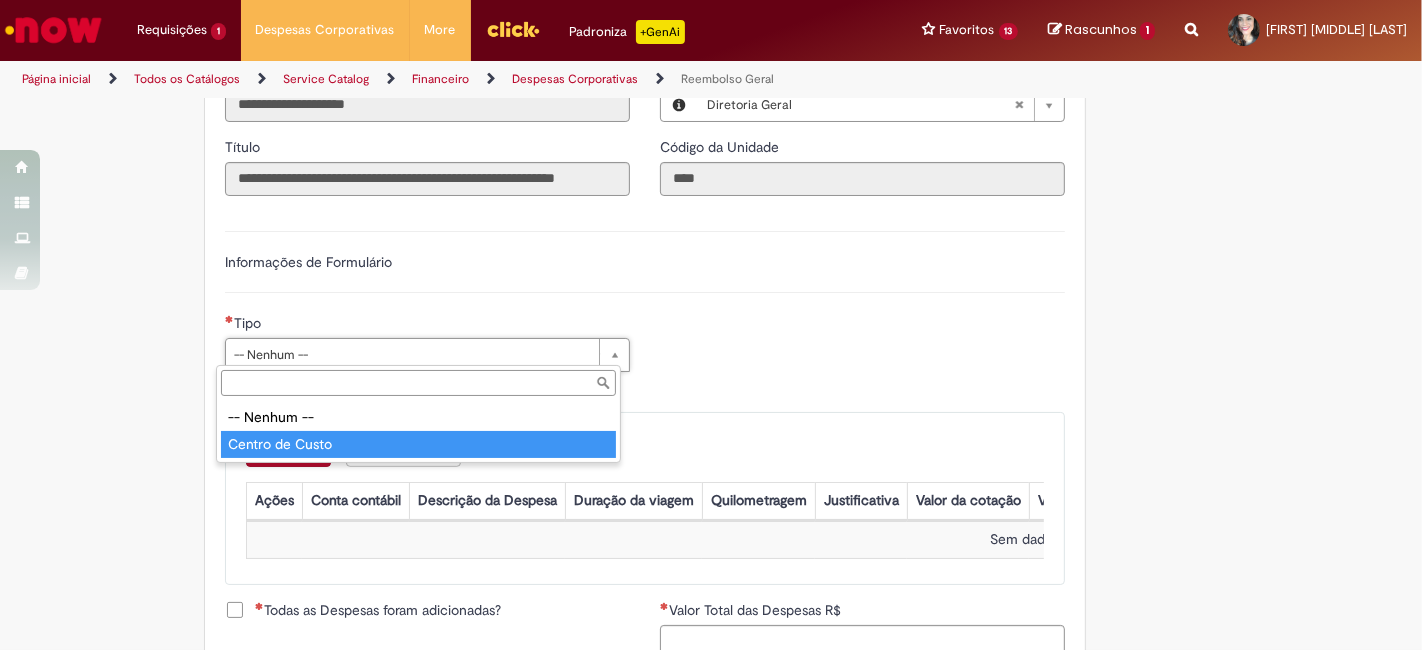 type on "**********" 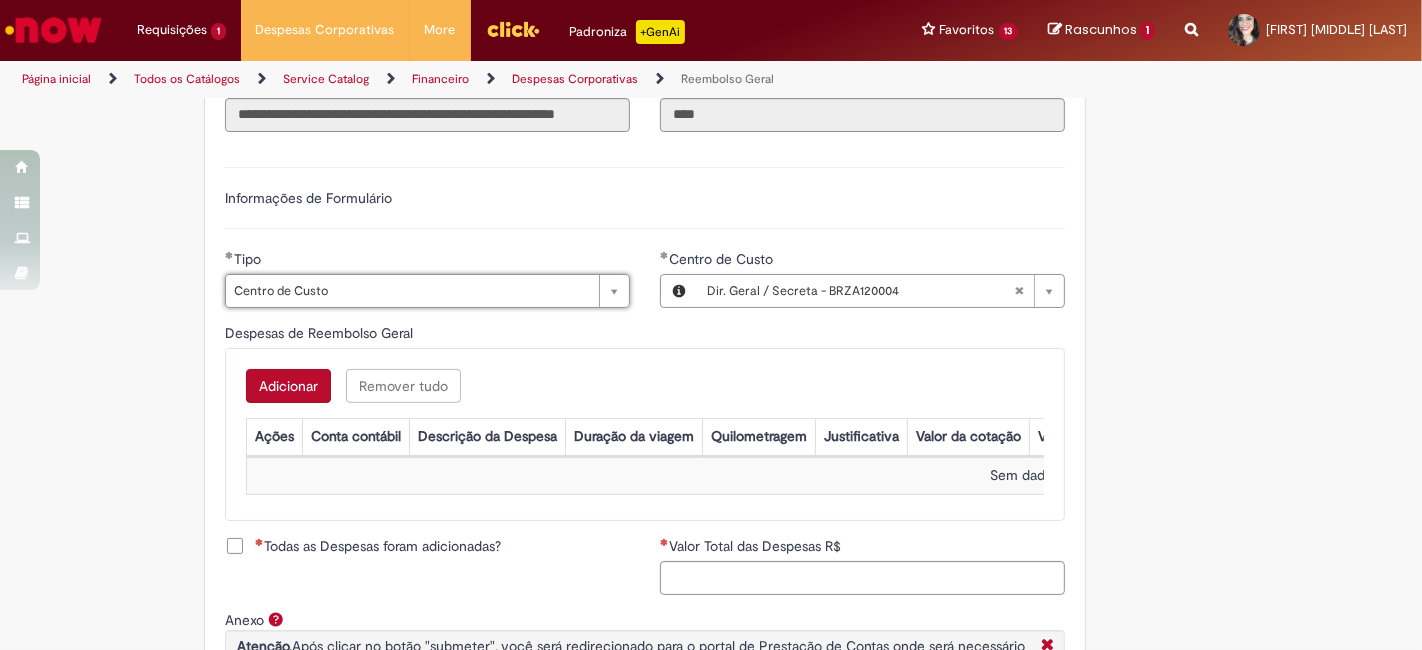 scroll, scrollTop: 666, scrollLeft: 0, axis: vertical 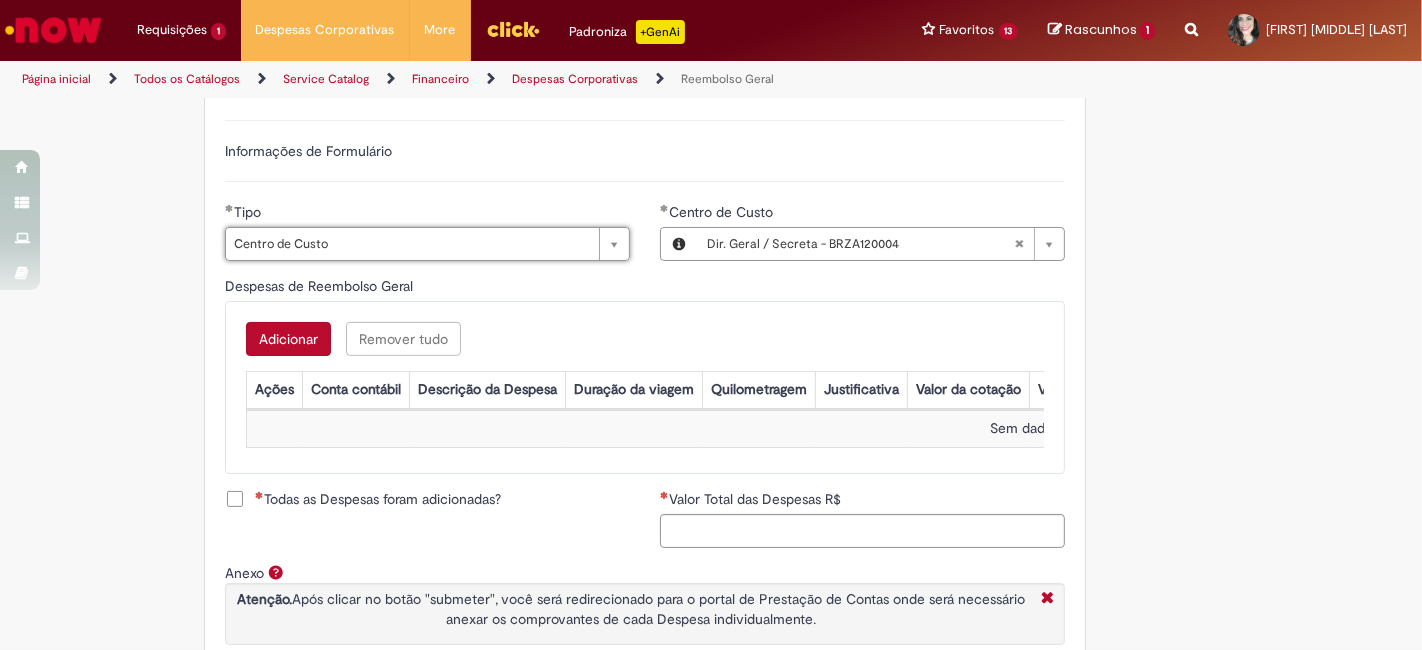 click on "Adicionar" at bounding box center (288, 339) 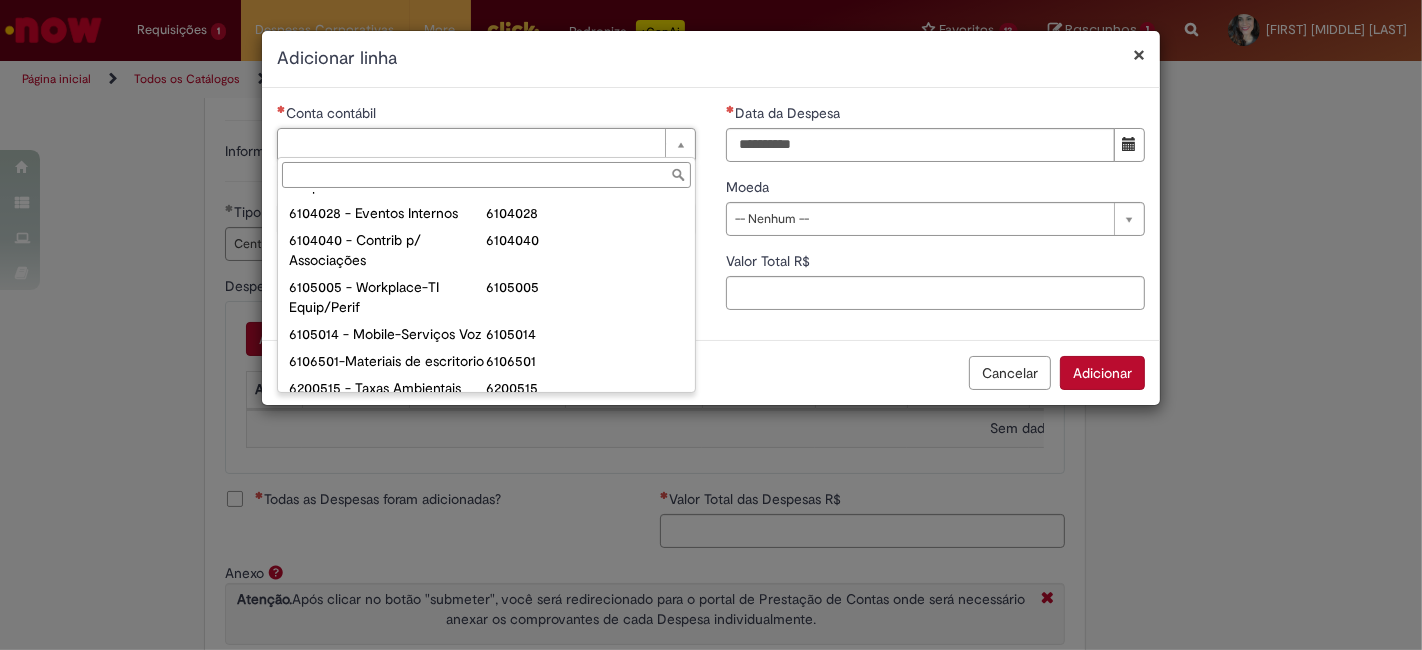 scroll, scrollTop: 1222, scrollLeft: 0, axis: vertical 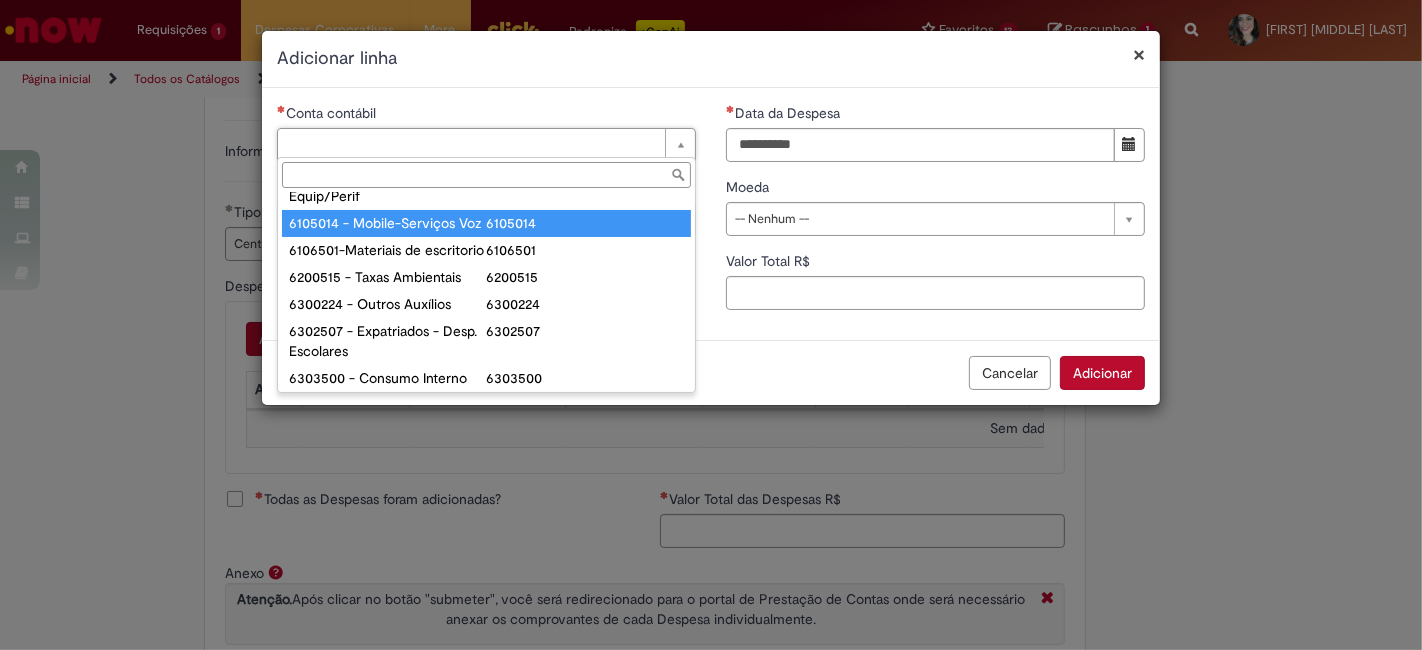 type on "**********" 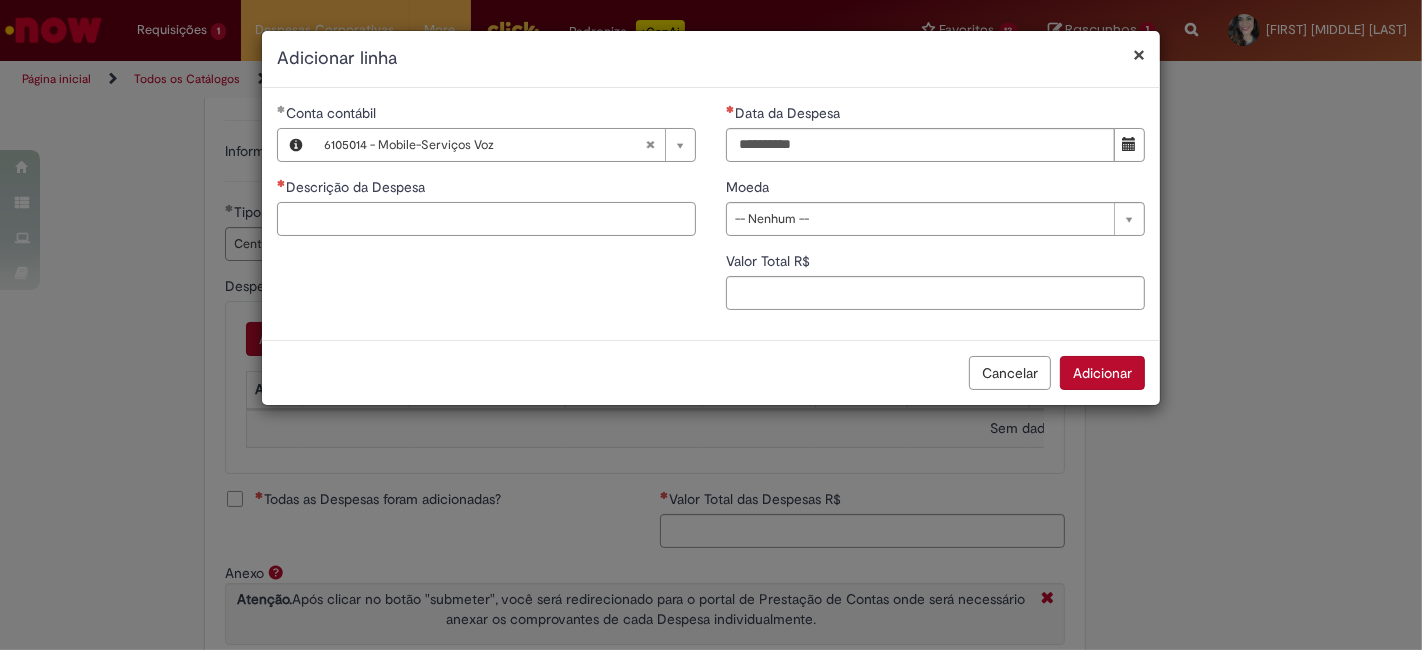 click on "Descrição da Despesa" at bounding box center [486, 219] 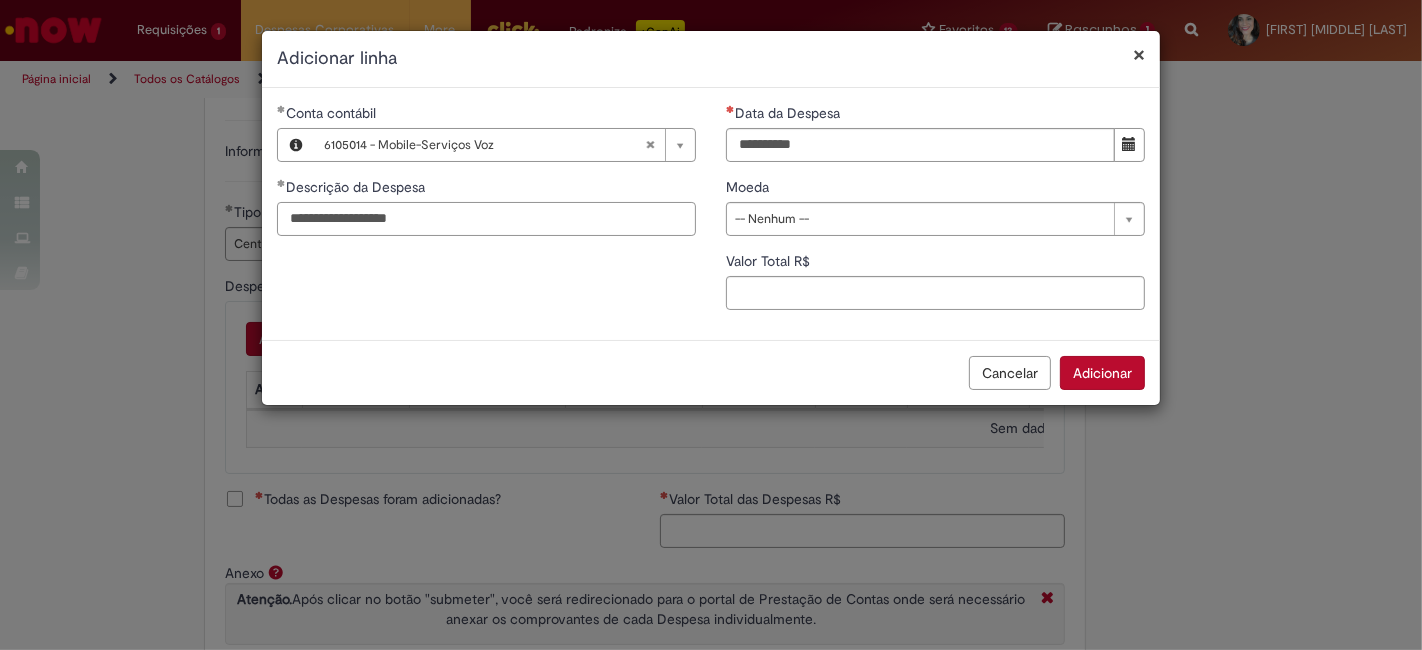 type on "**********" 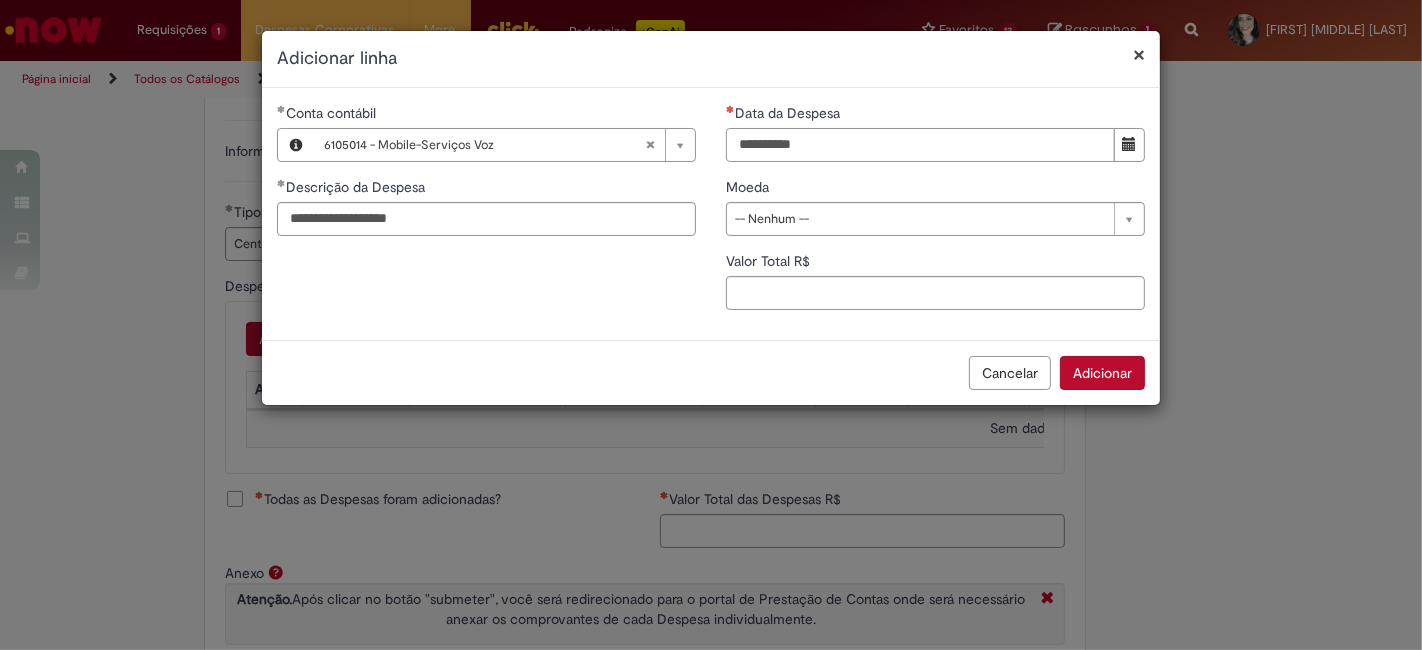 click on "Data da Despesa" at bounding box center [920, 145] 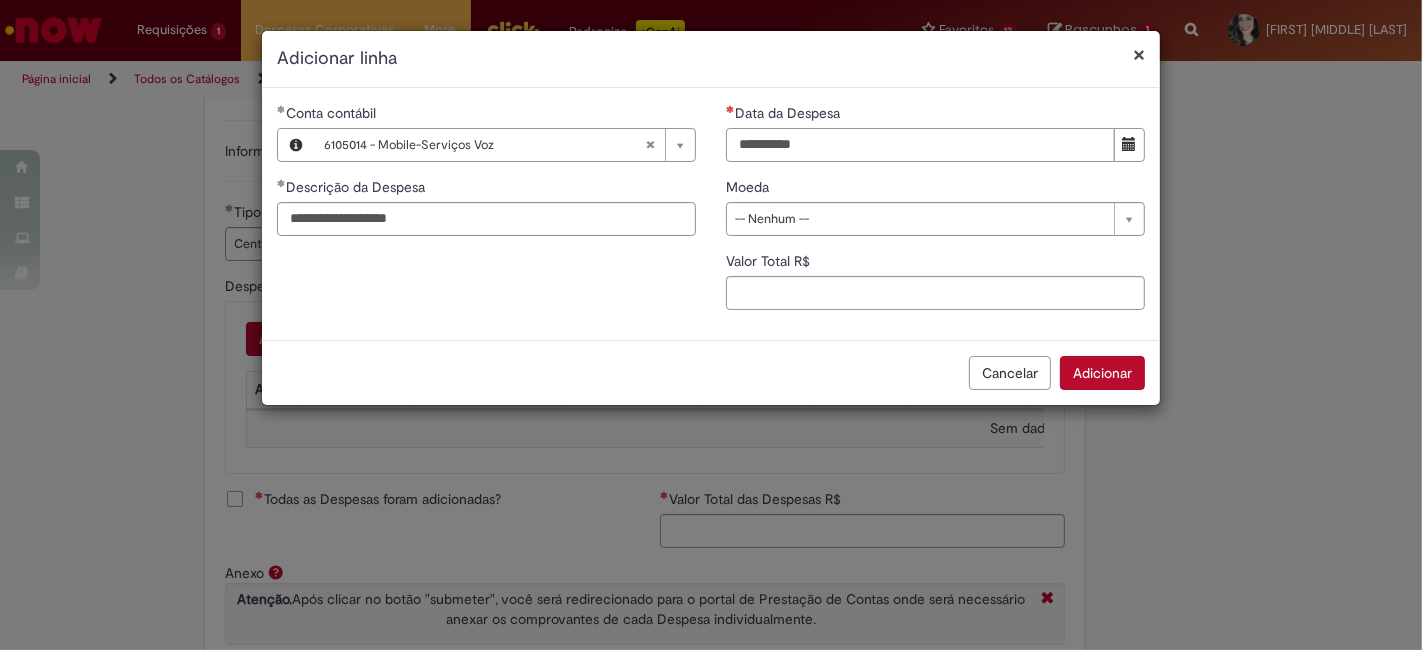 type on "**********" 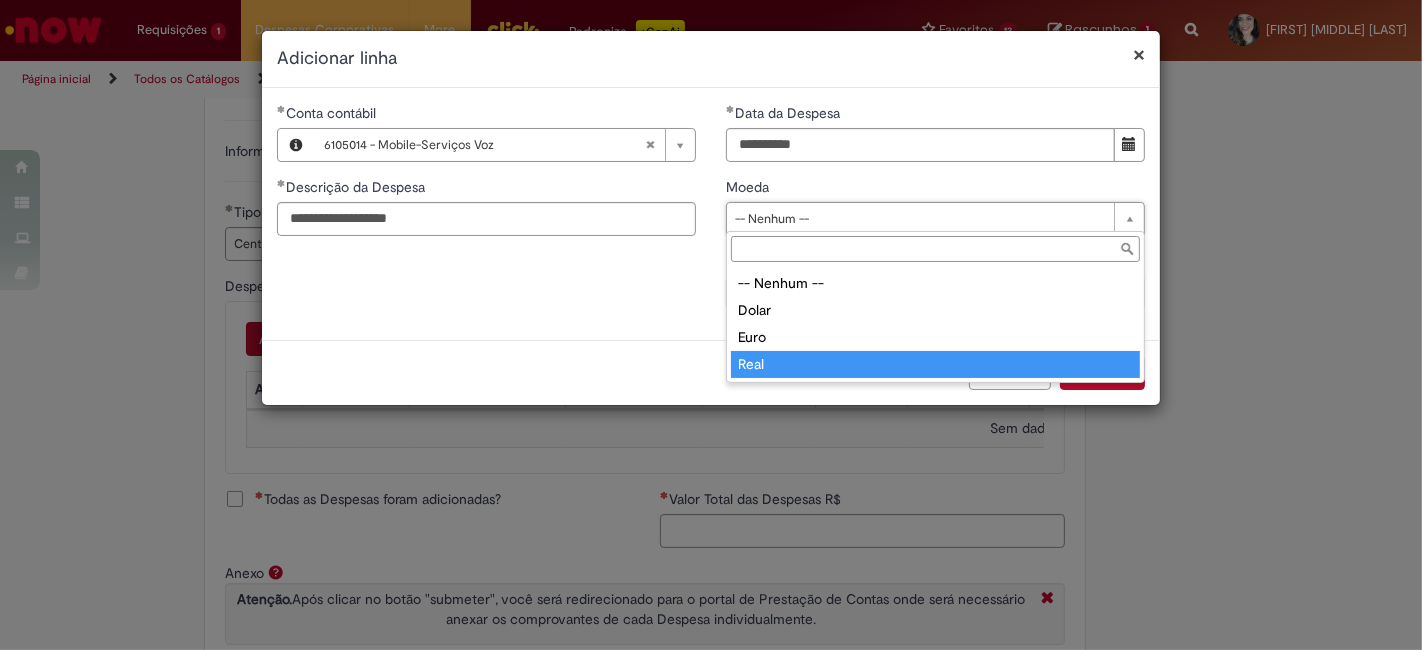type on "****" 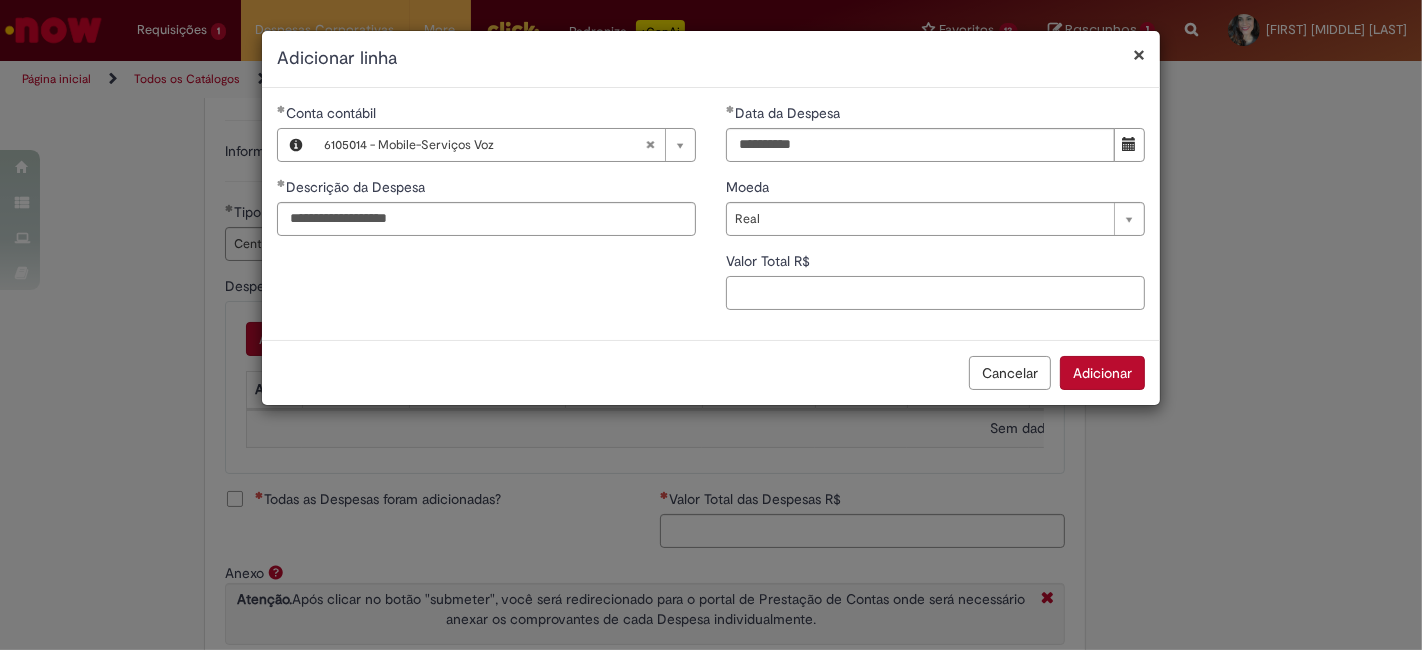 click on "Valor Total R$" at bounding box center (935, 293) 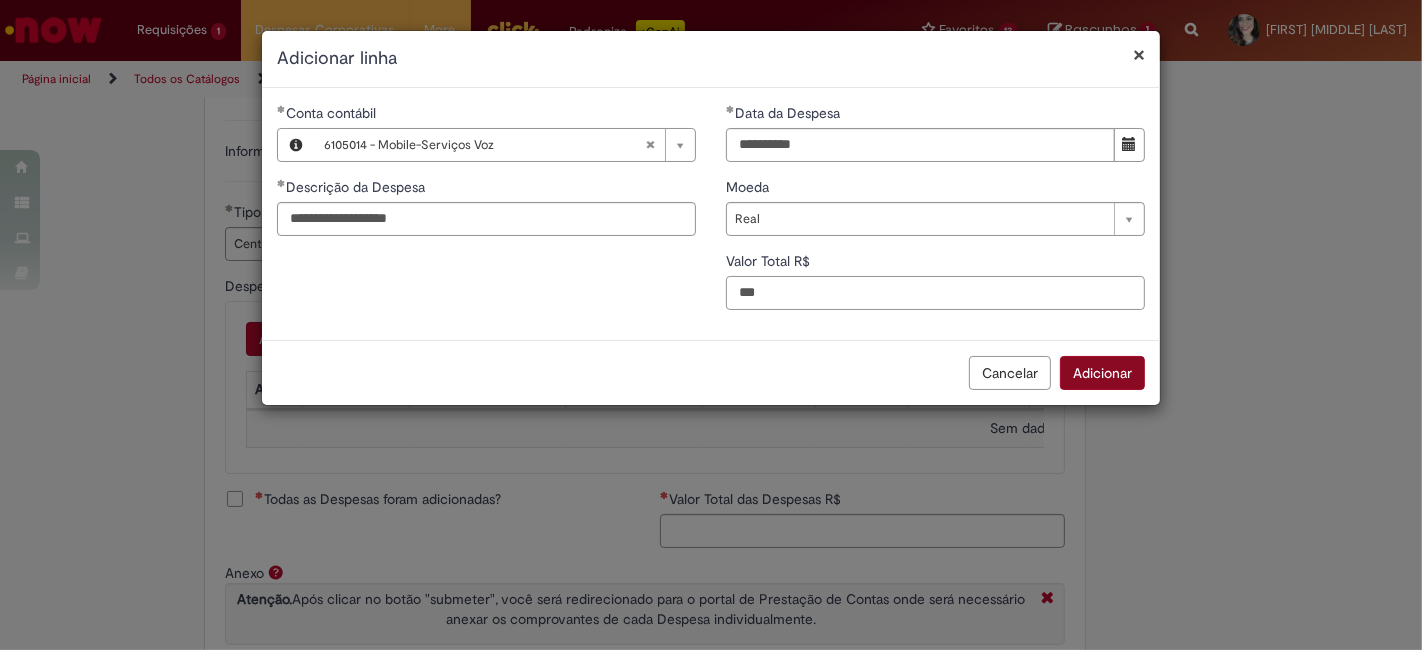 type on "***" 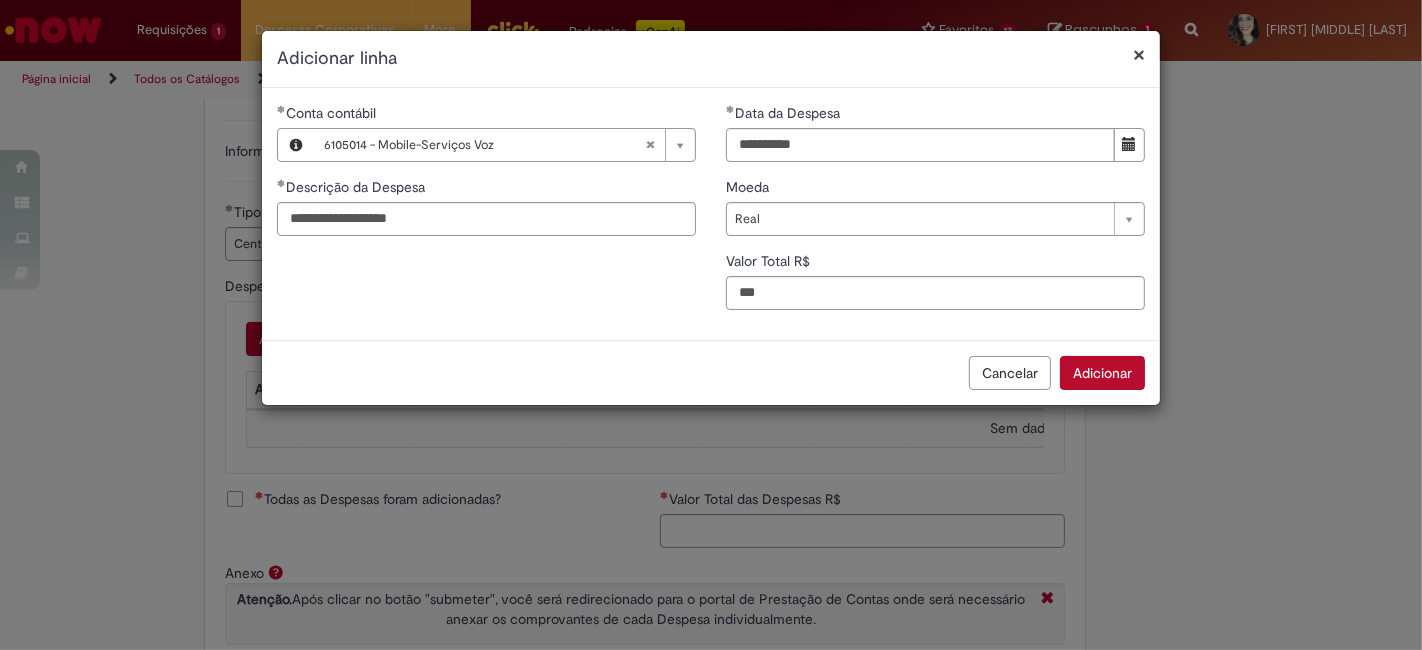 click on "Adicionar" at bounding box center (1102, 373) 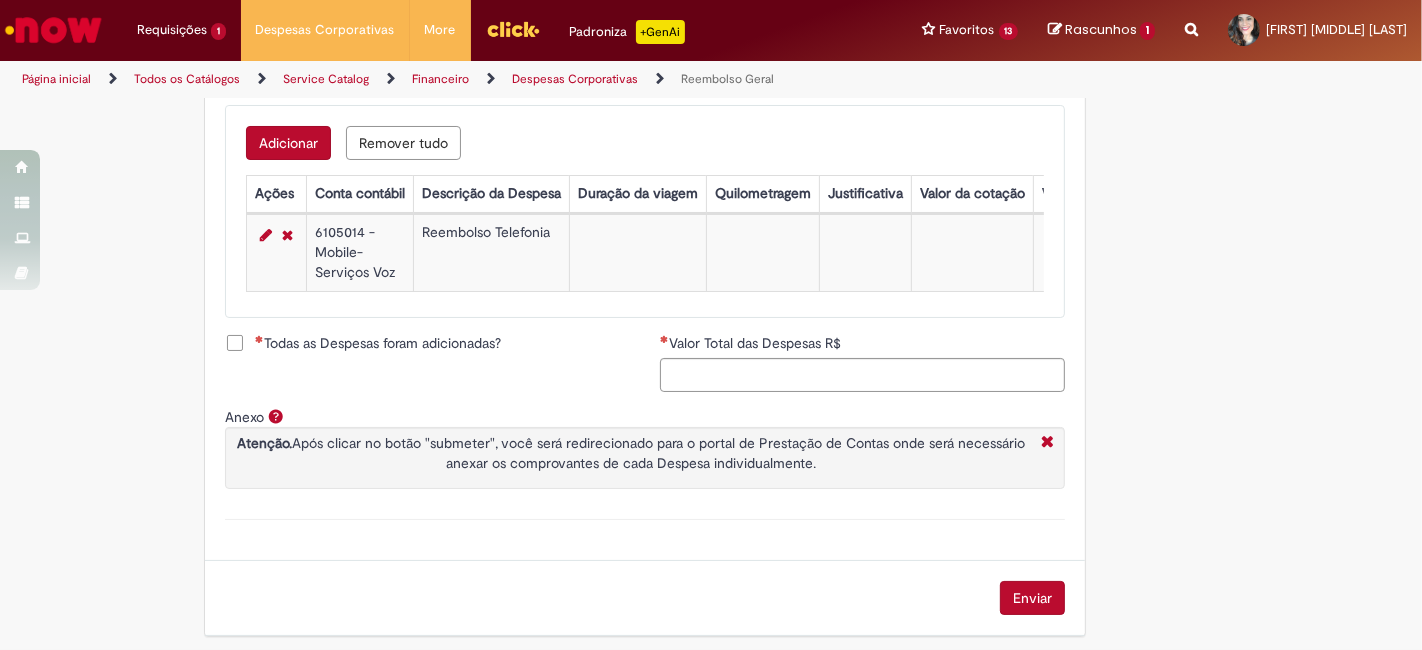 scroll, scrollTop: 880, scrollLeft: 0, axis: vertical 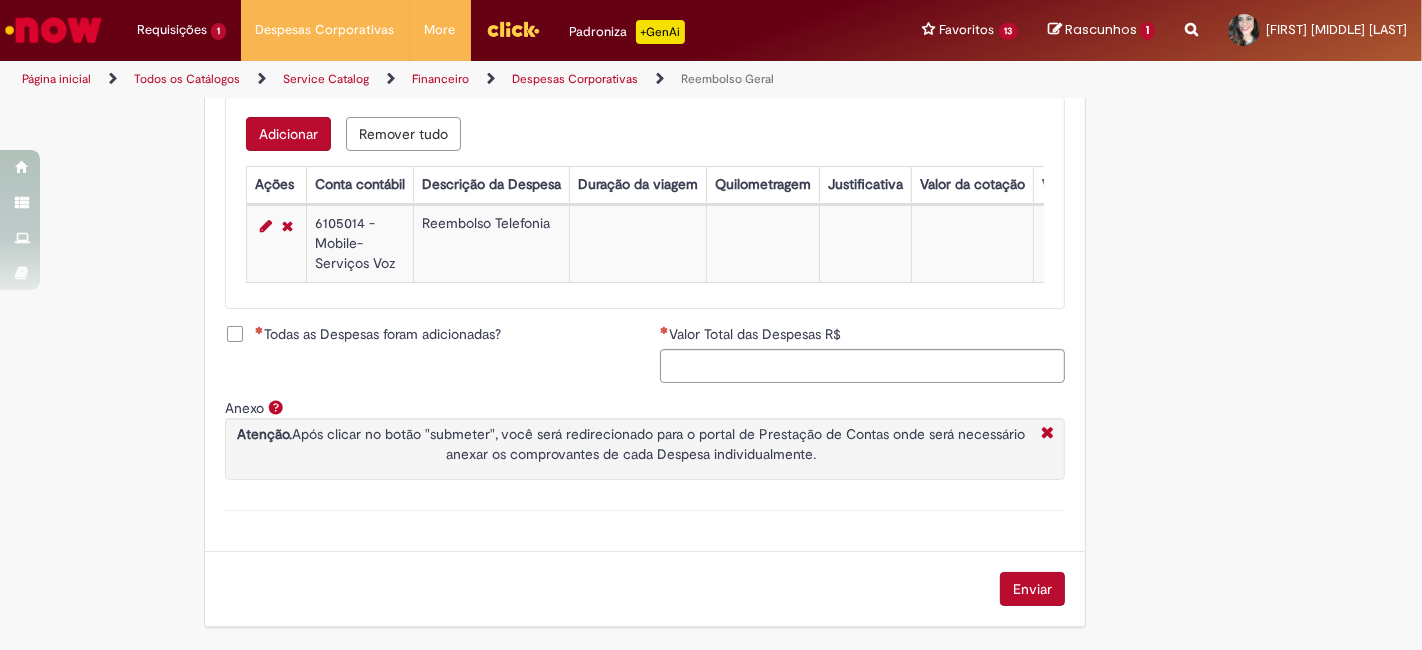 click on "Todas as Despesas foram adicionadas?" at bounding box center [378, 334] 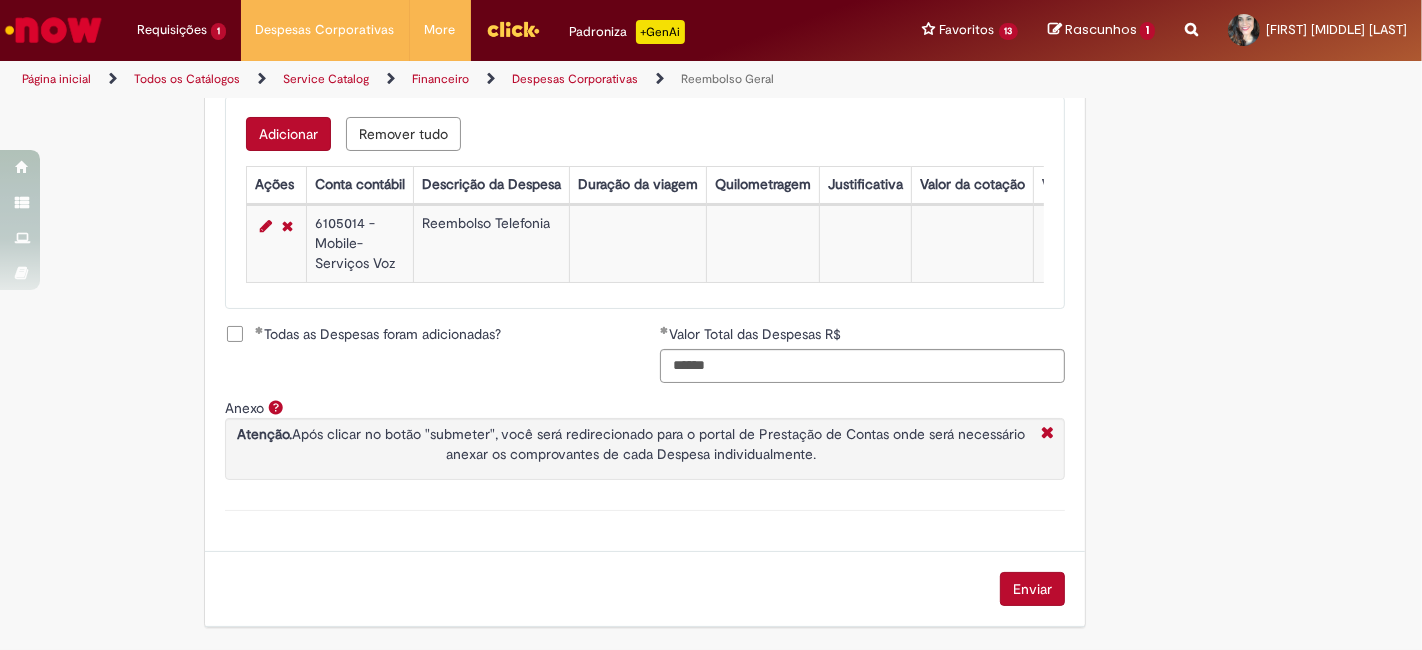 click on "Enviar" at bounding box center [1032, 589] 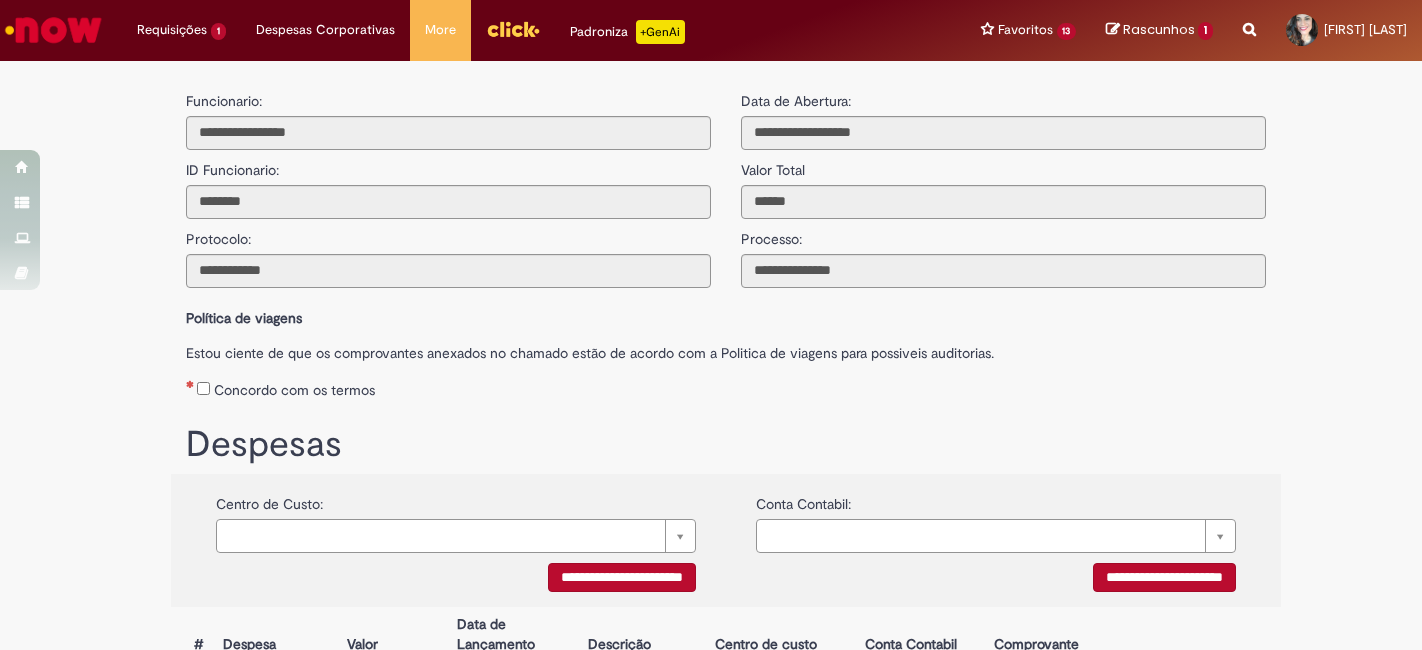 scroll, scrollTop: 0, scrollLeft: 0, axis: both 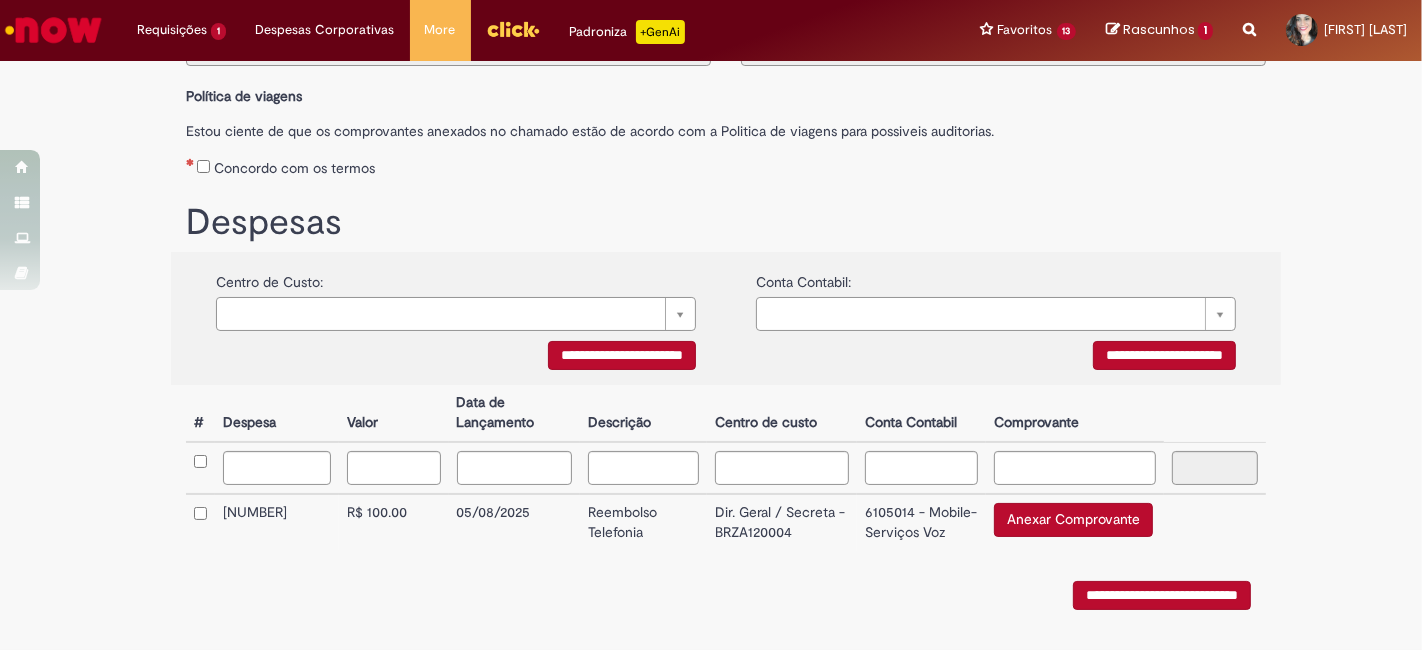 click on "Anexar Comprovante" at bounding box center (1073, 520) 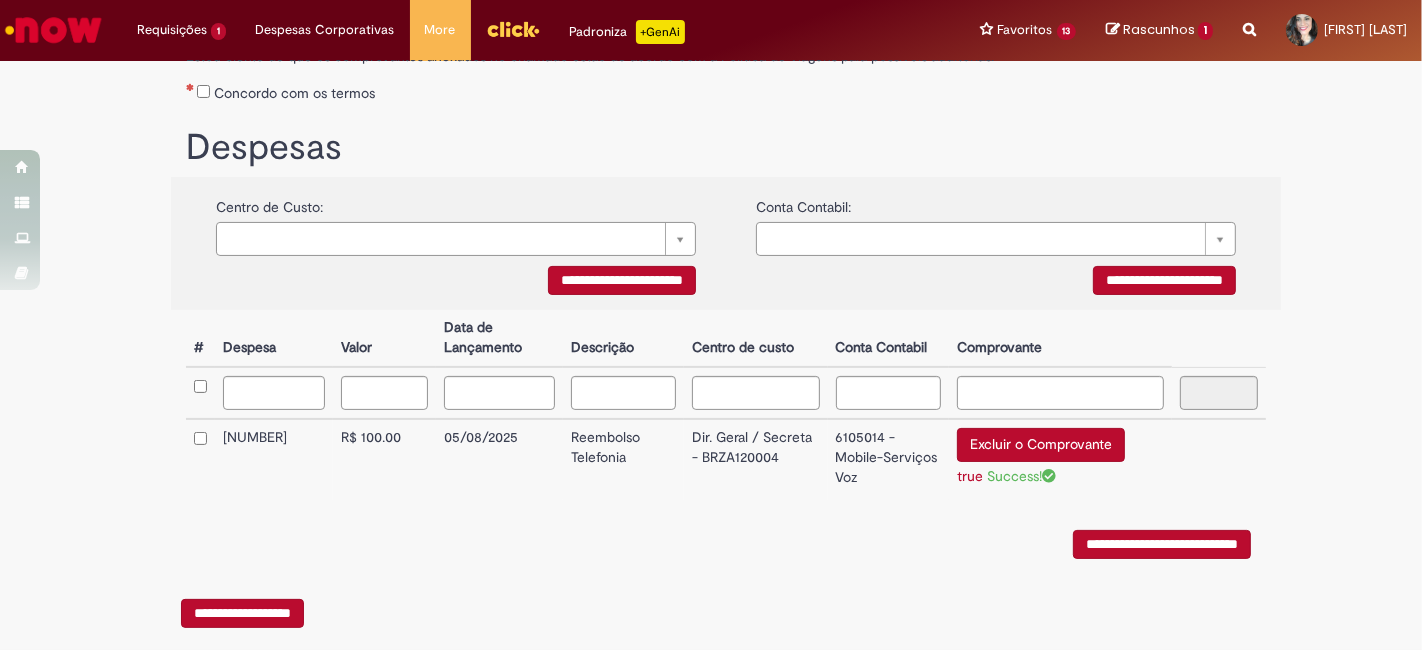 scroll, scrollTop: 330, scrollLeft: 0, axis: vertical 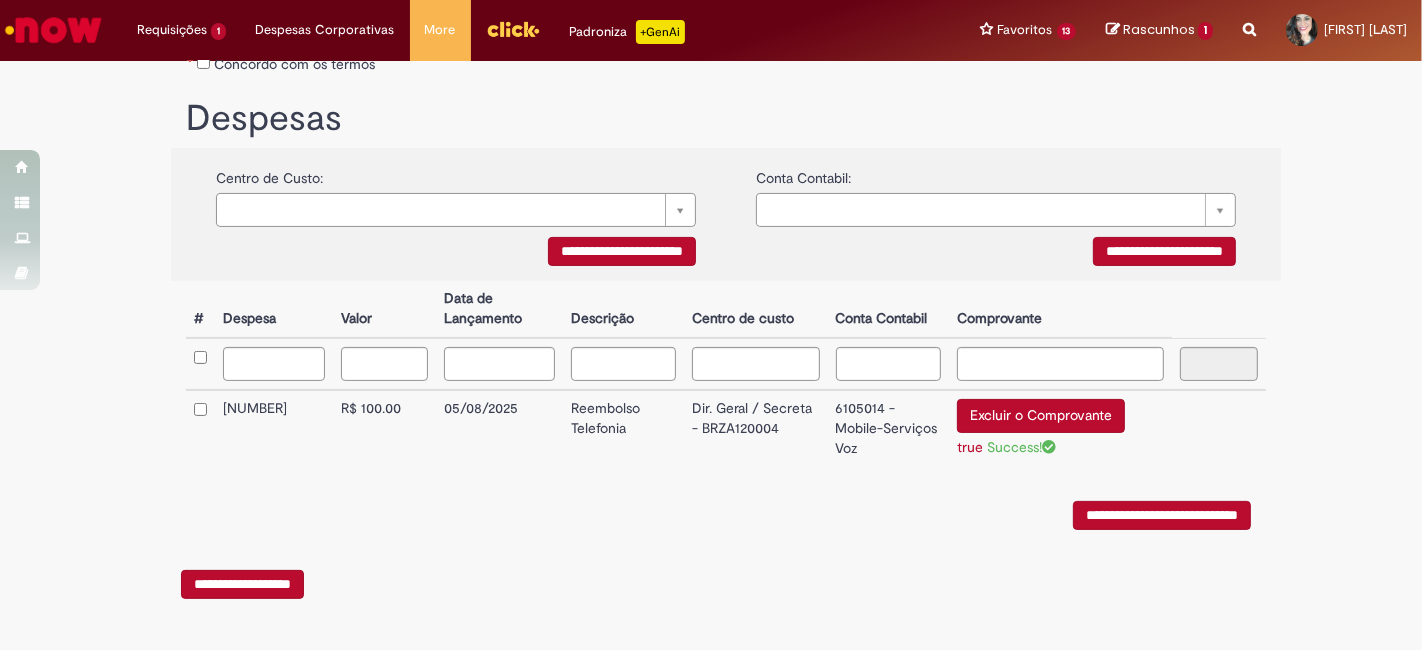 click on "**********" at bounding box center [1162, 515] 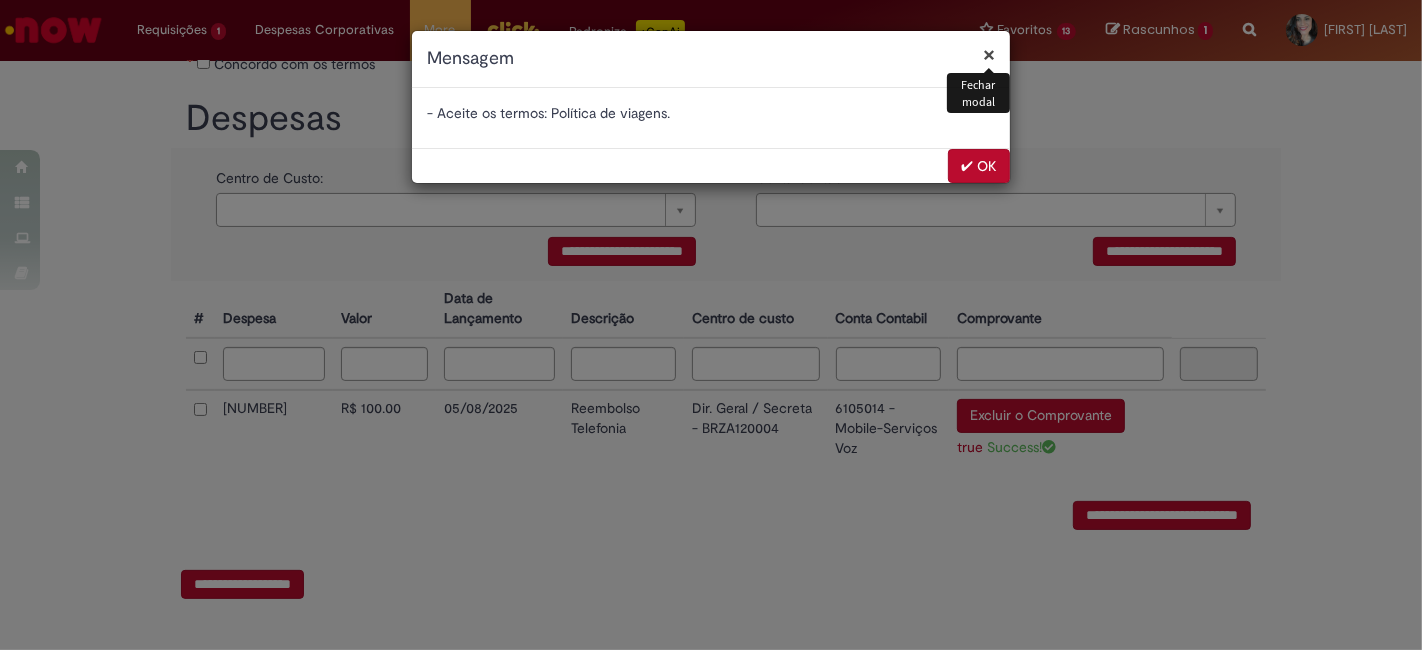 click on "✔ OK" at bounding box center (979, 166) 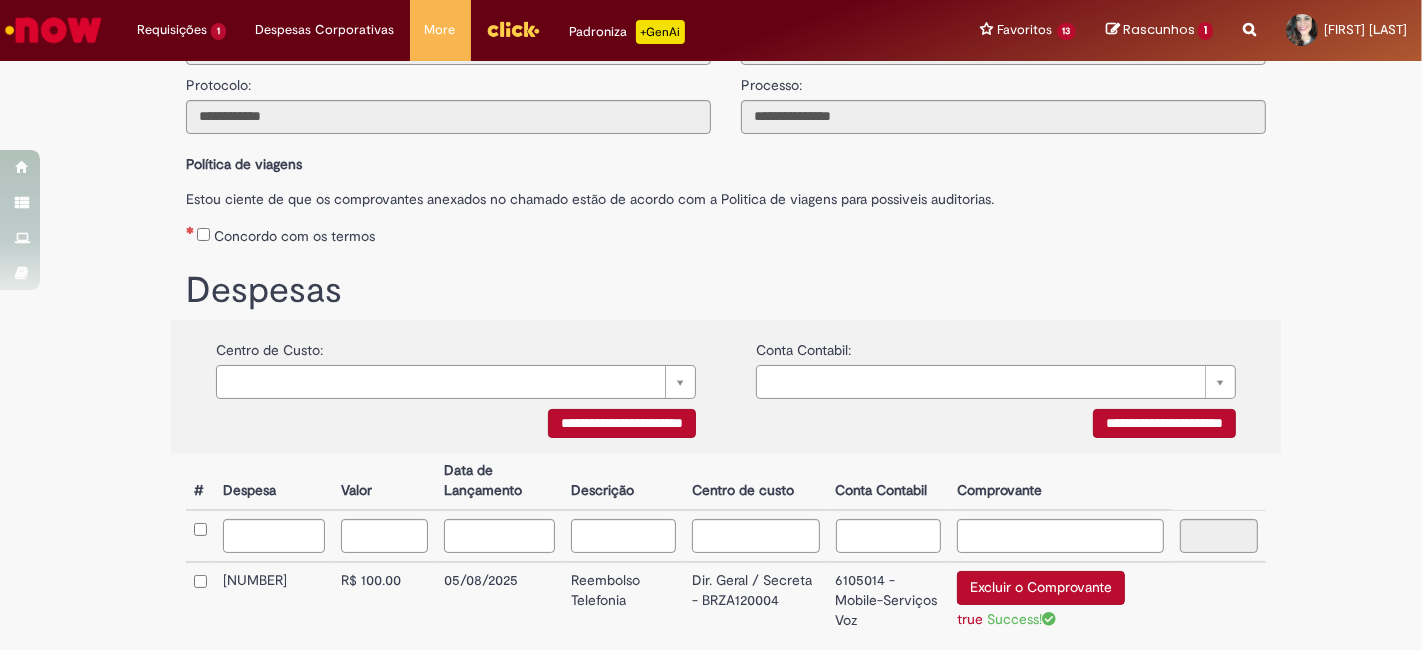 scroll, scrollTop: 0, scrollLeft: 0, axis: both 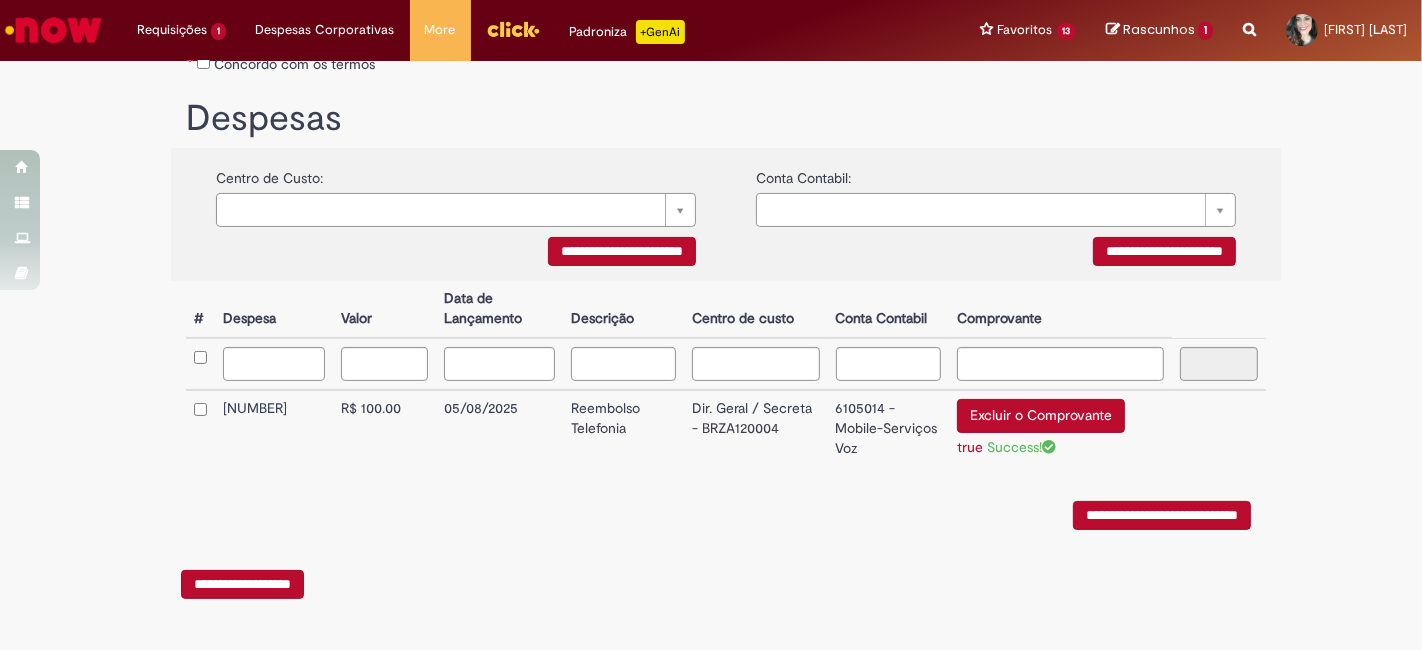 click on "**********" at bounding box center [1162, 515] 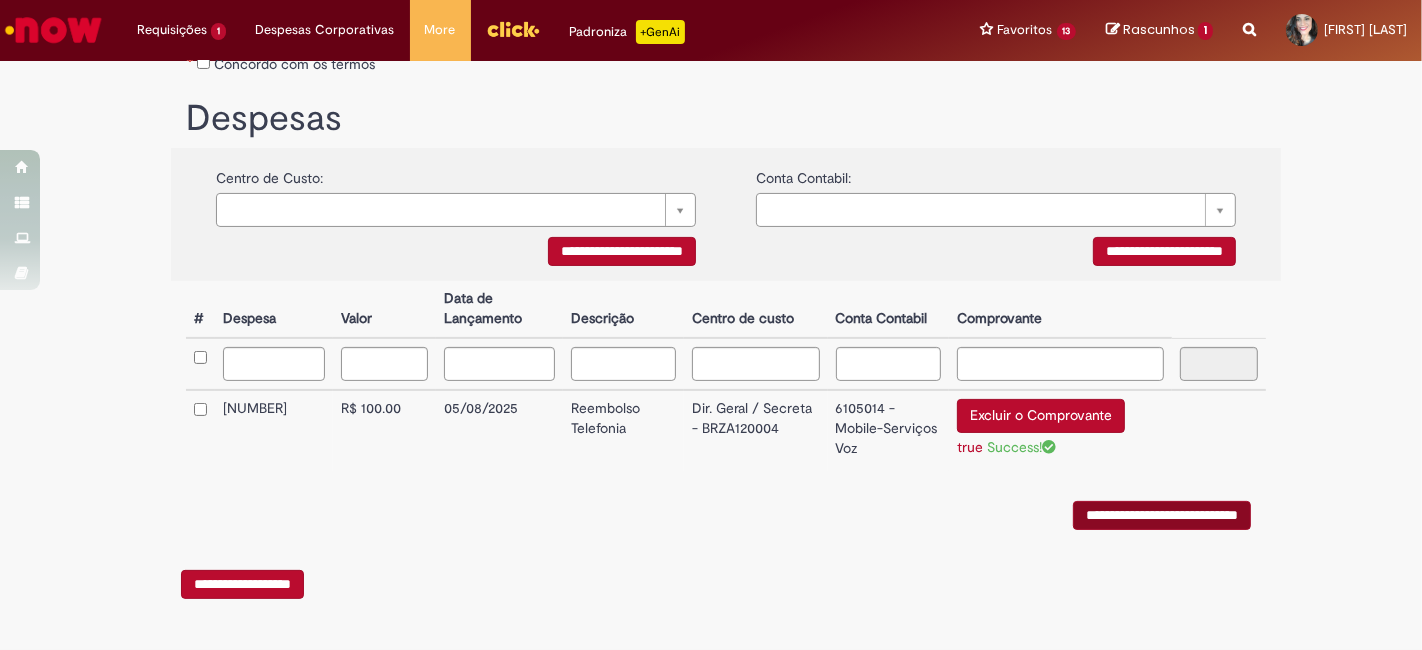 scroll, scrollTop: 0, scrollLeft: 0, axis: both 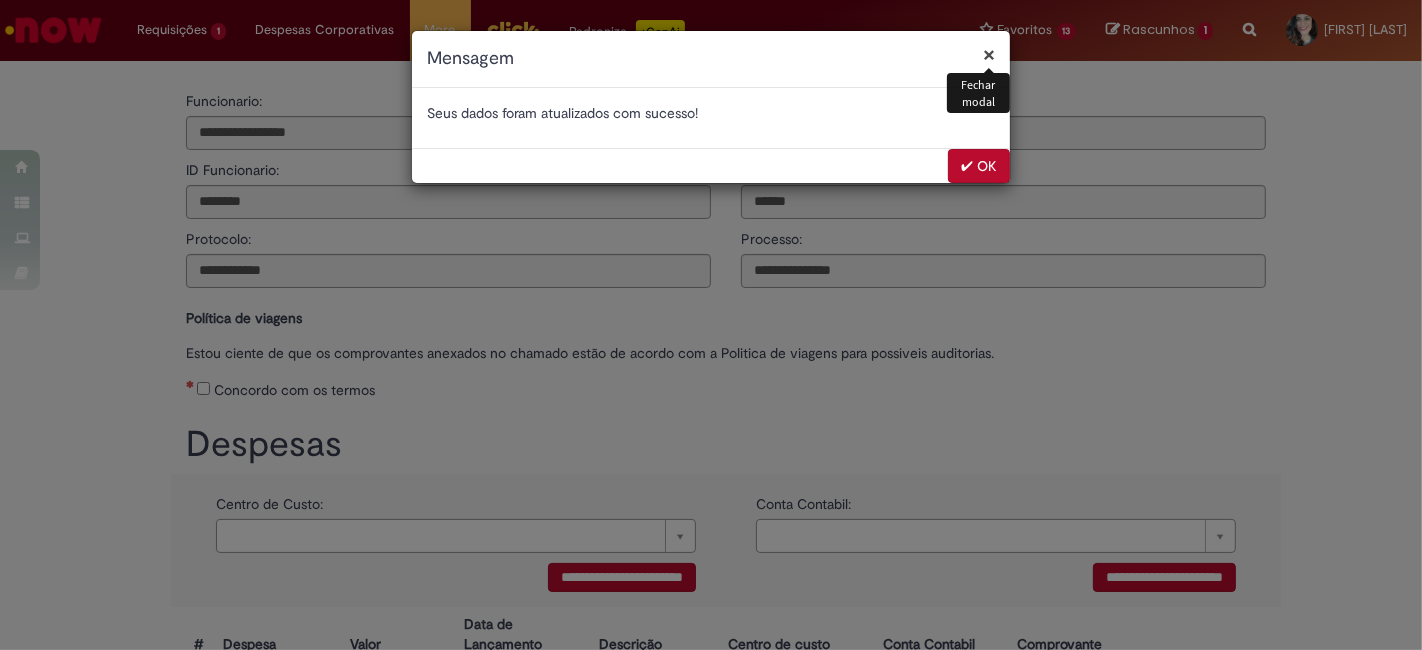 click on "✔ OK" at bounding box center (979, 166) 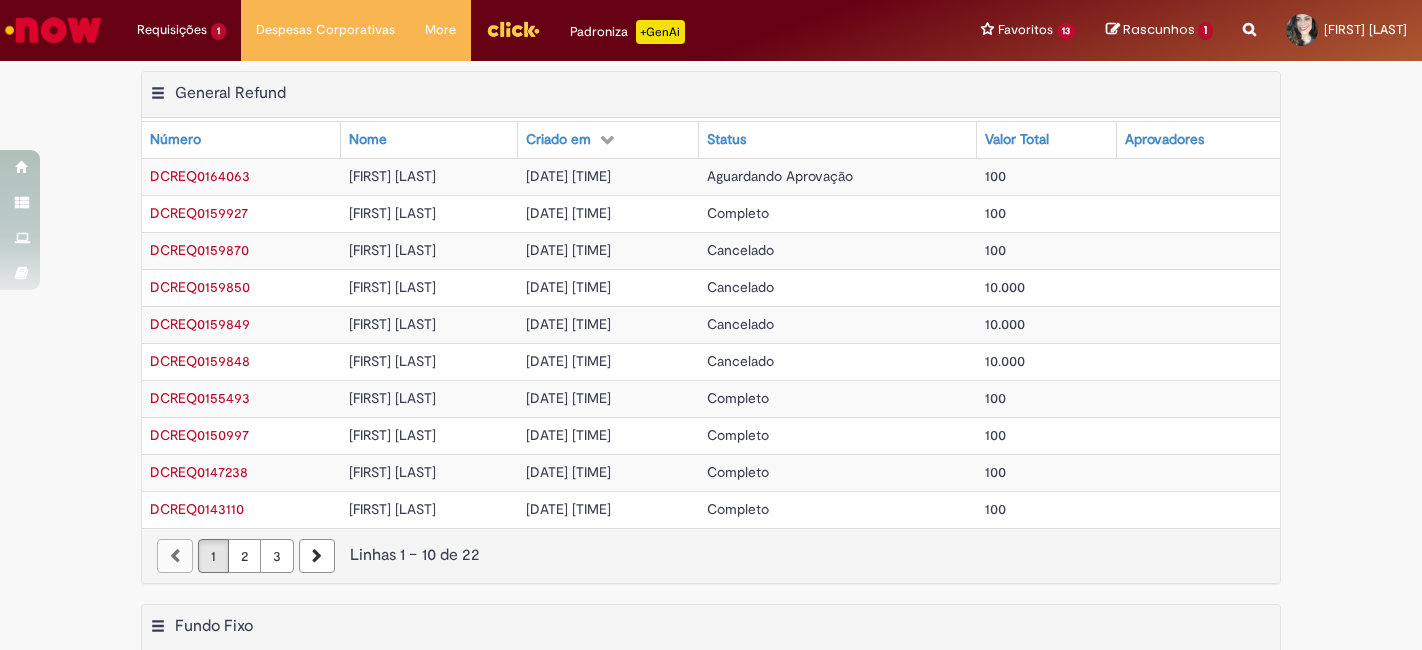 scroll, scrollTop: 0, scrollLeft: 0, axis: both 